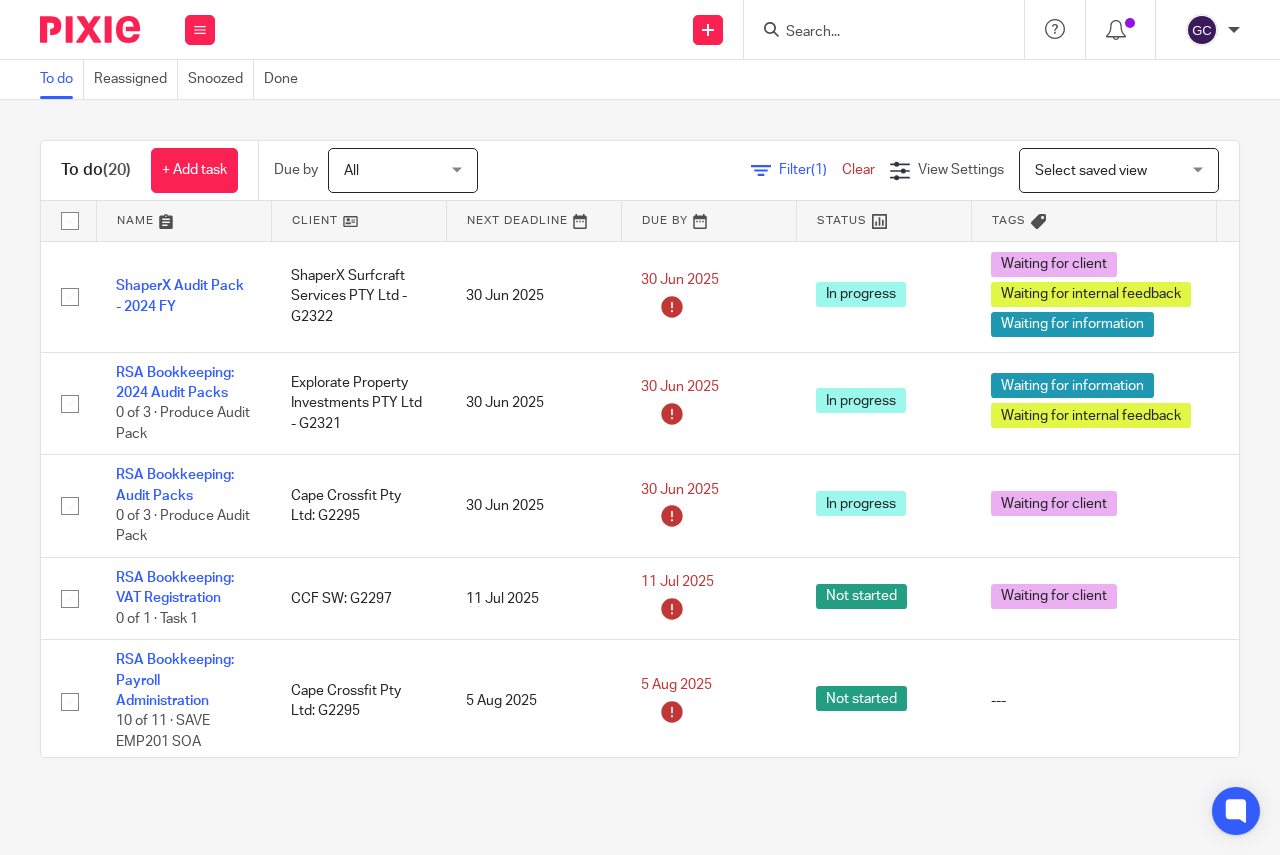 scroll, scrollTop: 0, scrollLeft: 0, axis: both 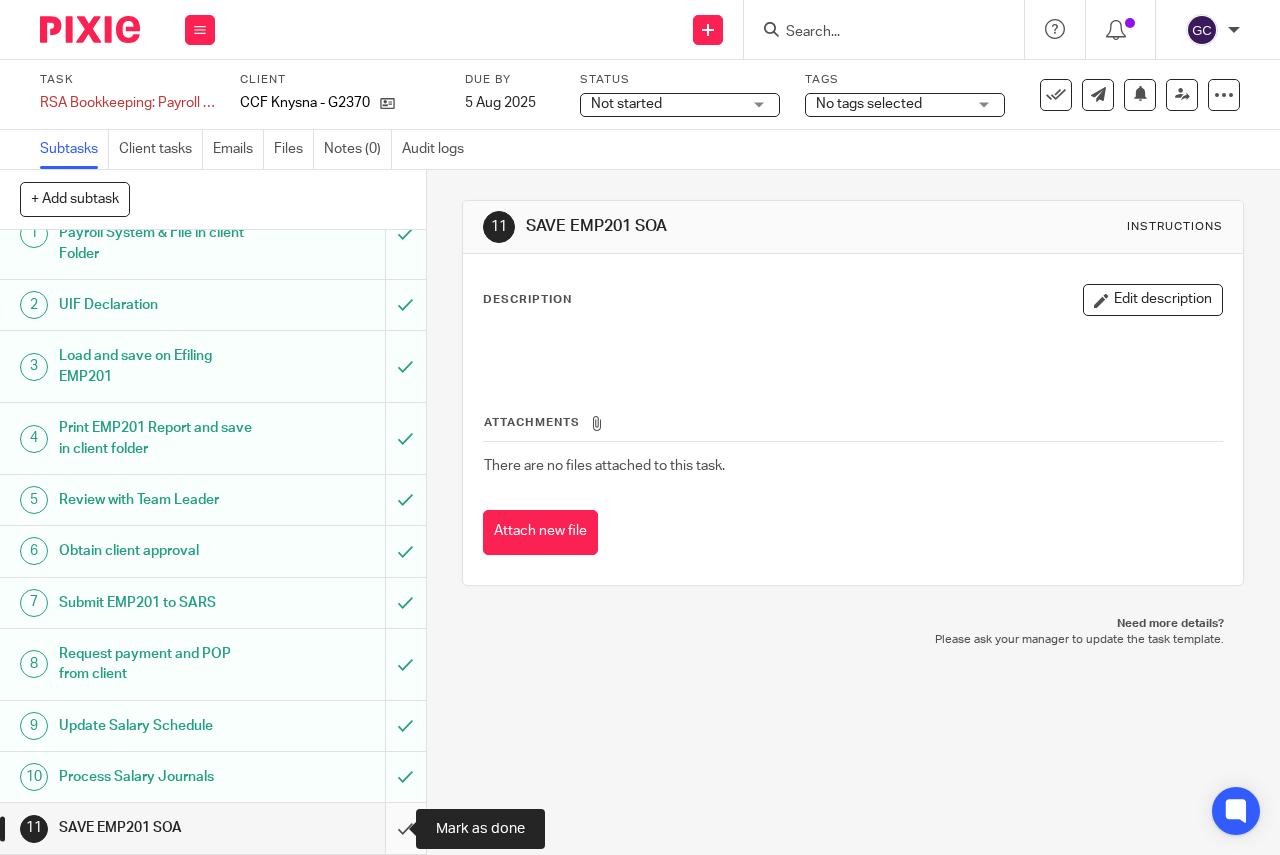 click at bounding box center [213, 828] 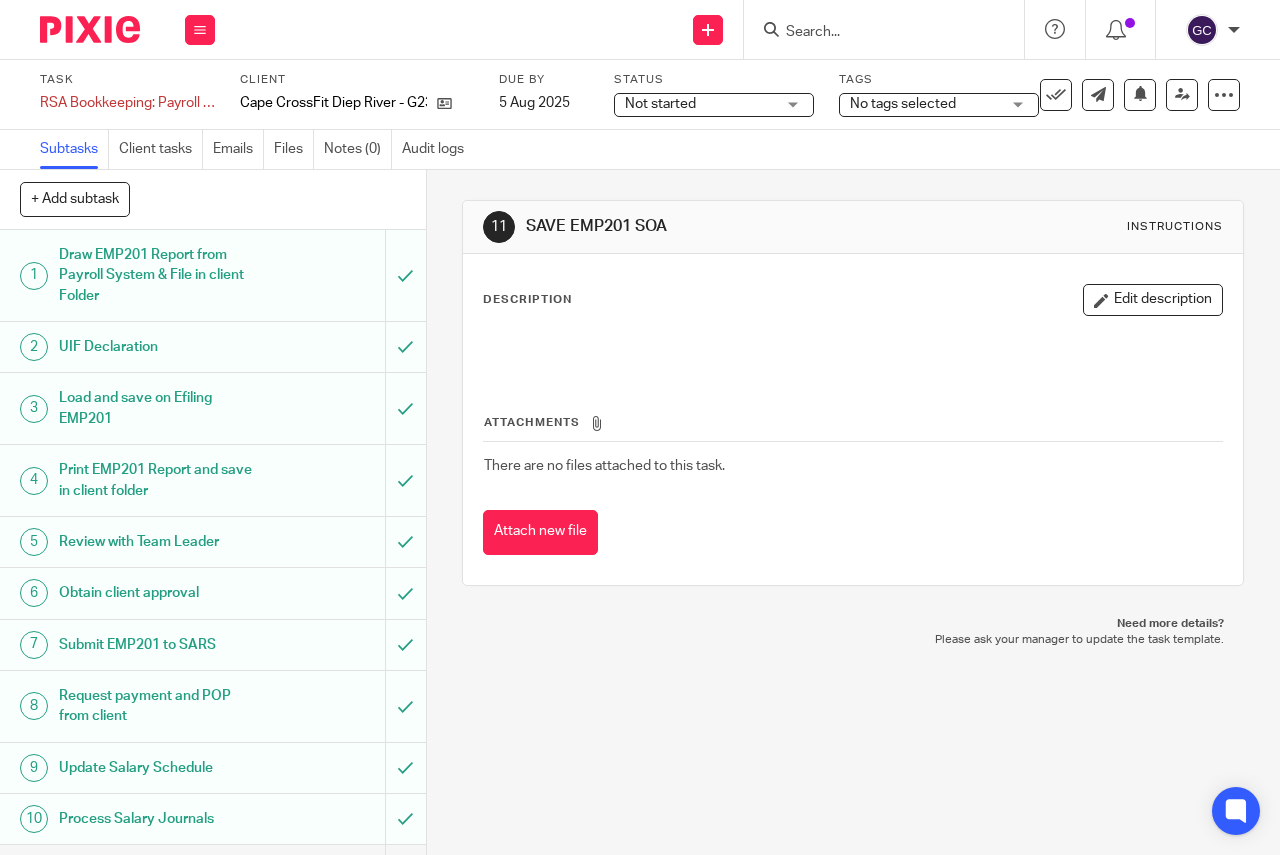 scroll, scrollTop: 0, scrollLeft: 0, axis: both 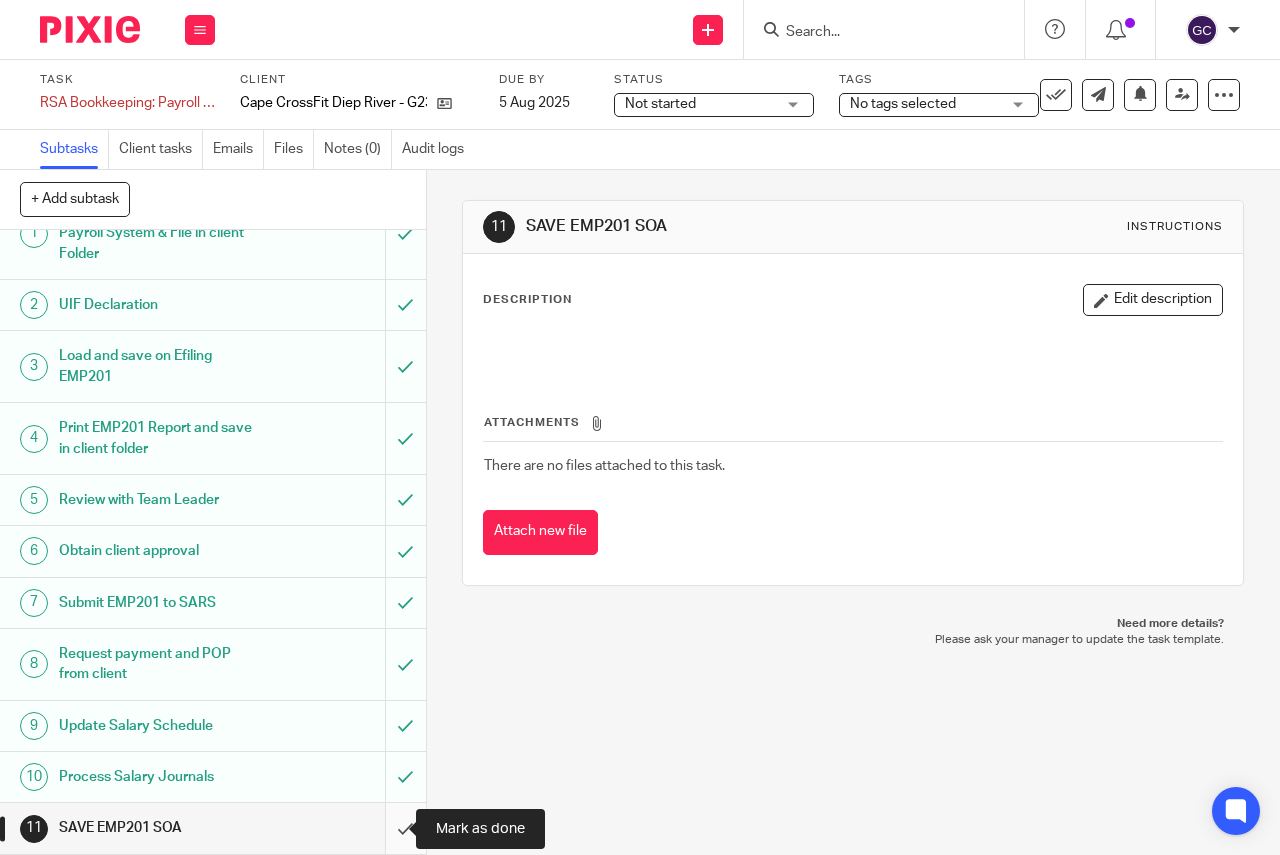 click at bounding box center [213, 828] 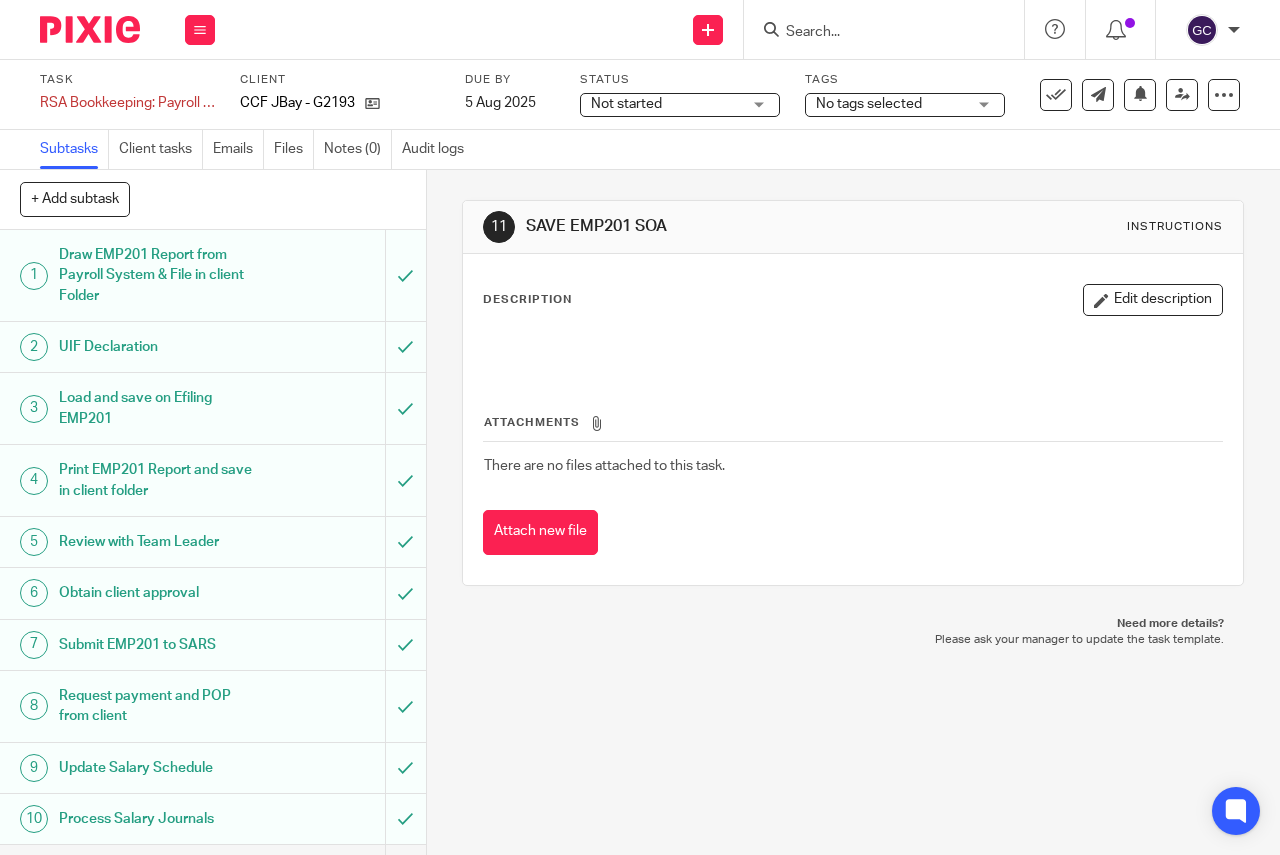 scroll, scrollTop: 0, scrollLeft: 0, axis: both 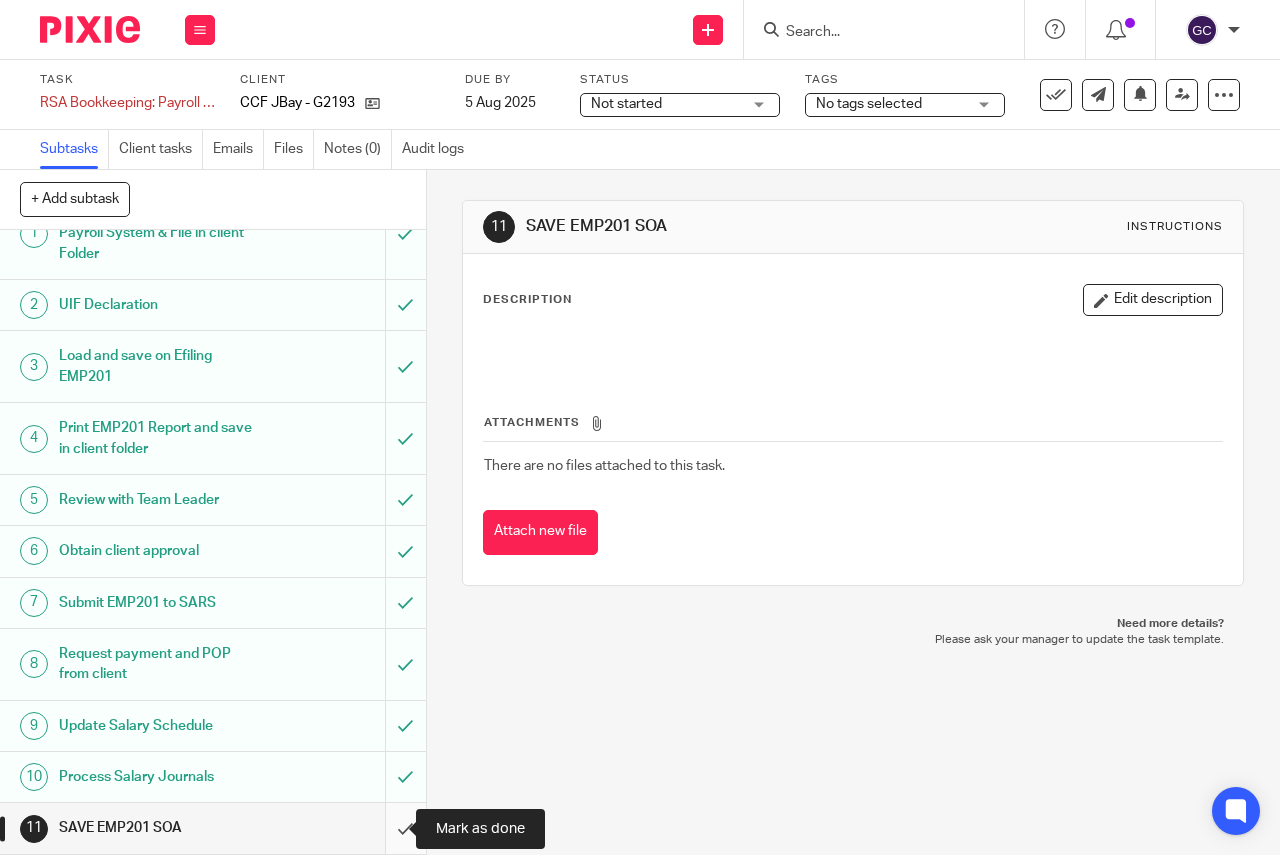 click at bounding box center (213, 828) 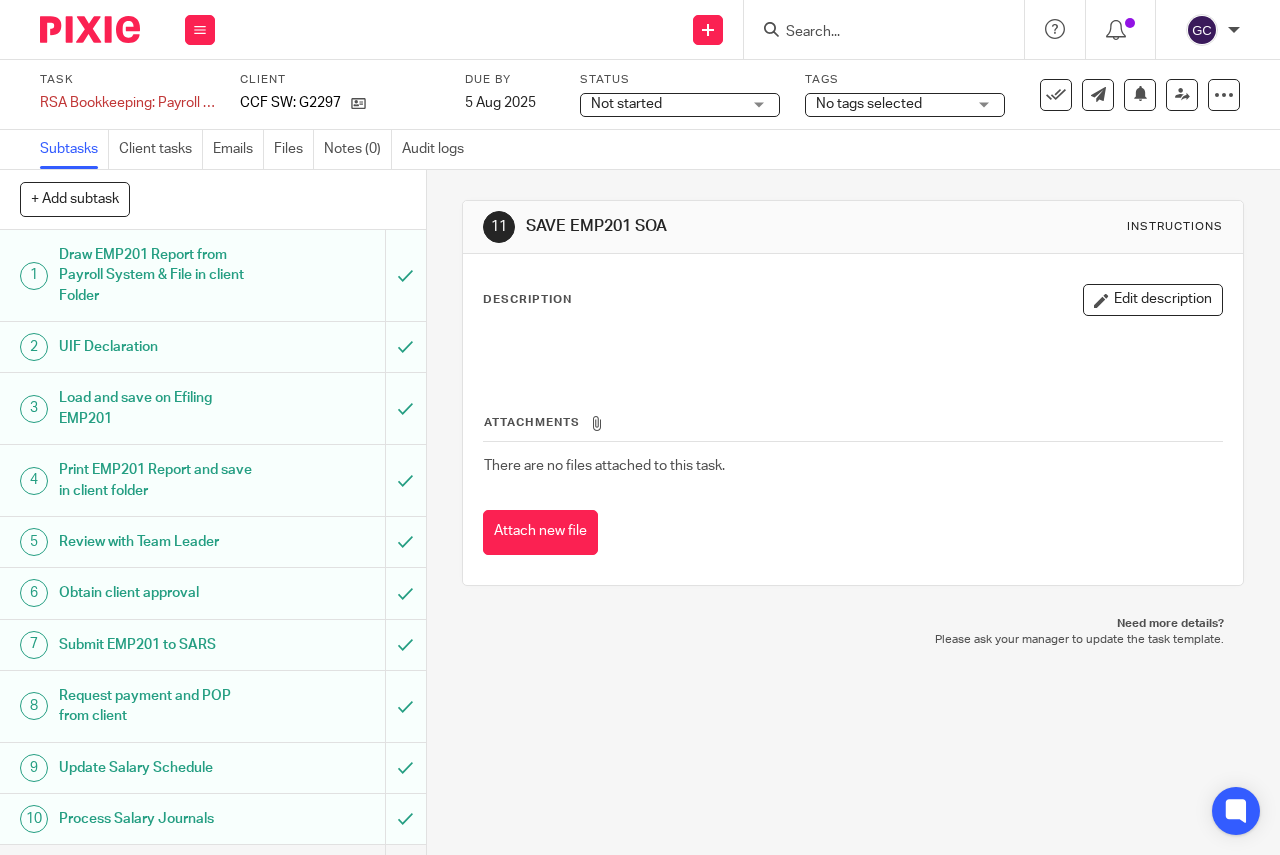 scroll, scrollTop: 0, scrollLeft: 0, axis: both 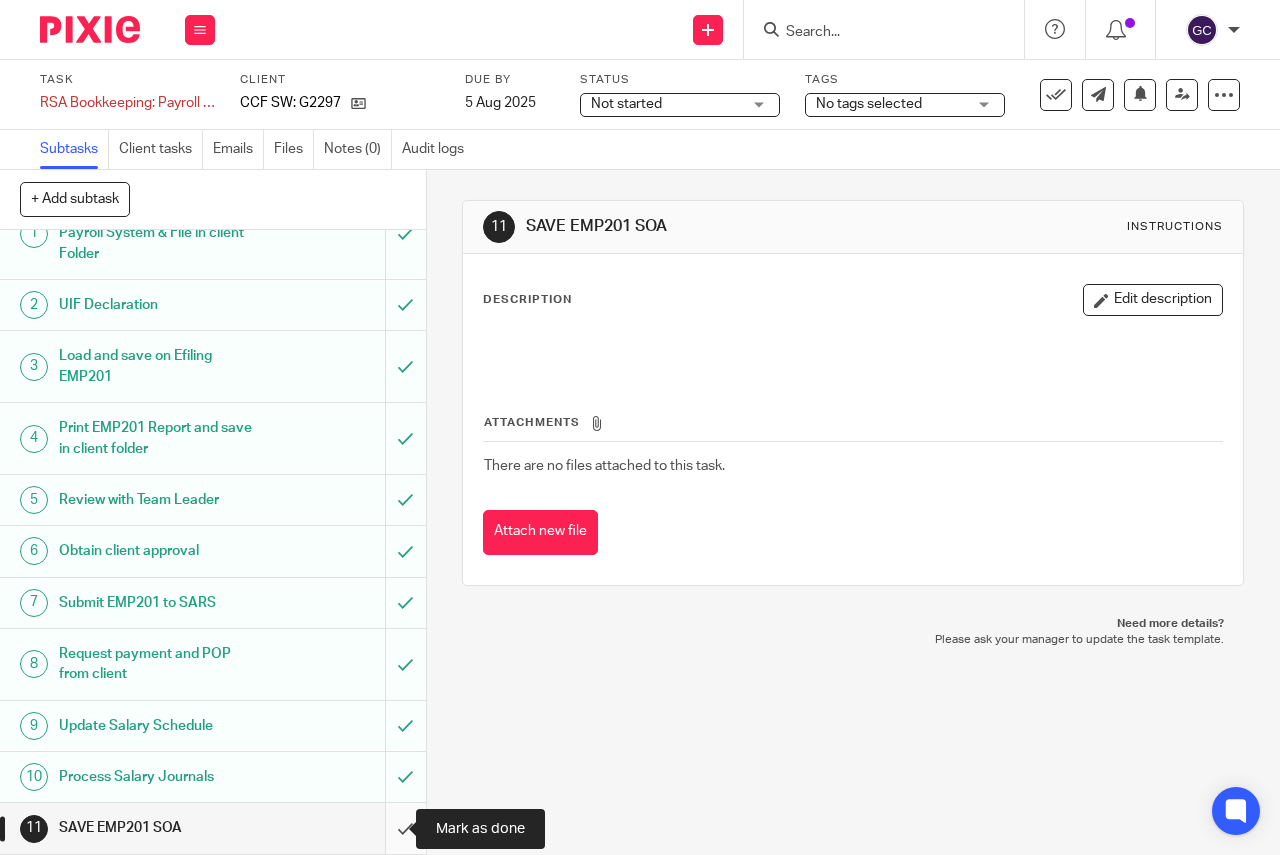 click at bounding box center [213, 828] 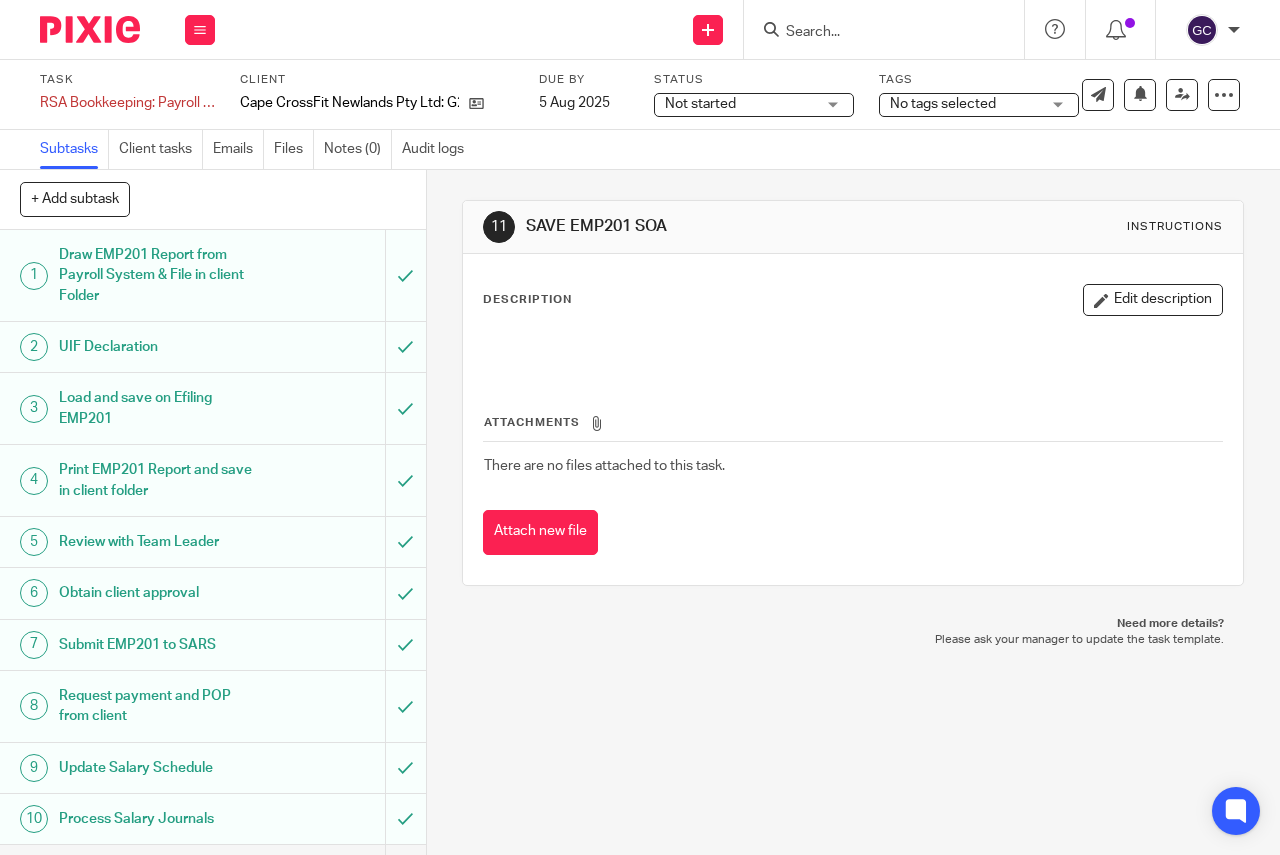 scroll, scrollTop: 0, scrollLeft: 0, axis: both 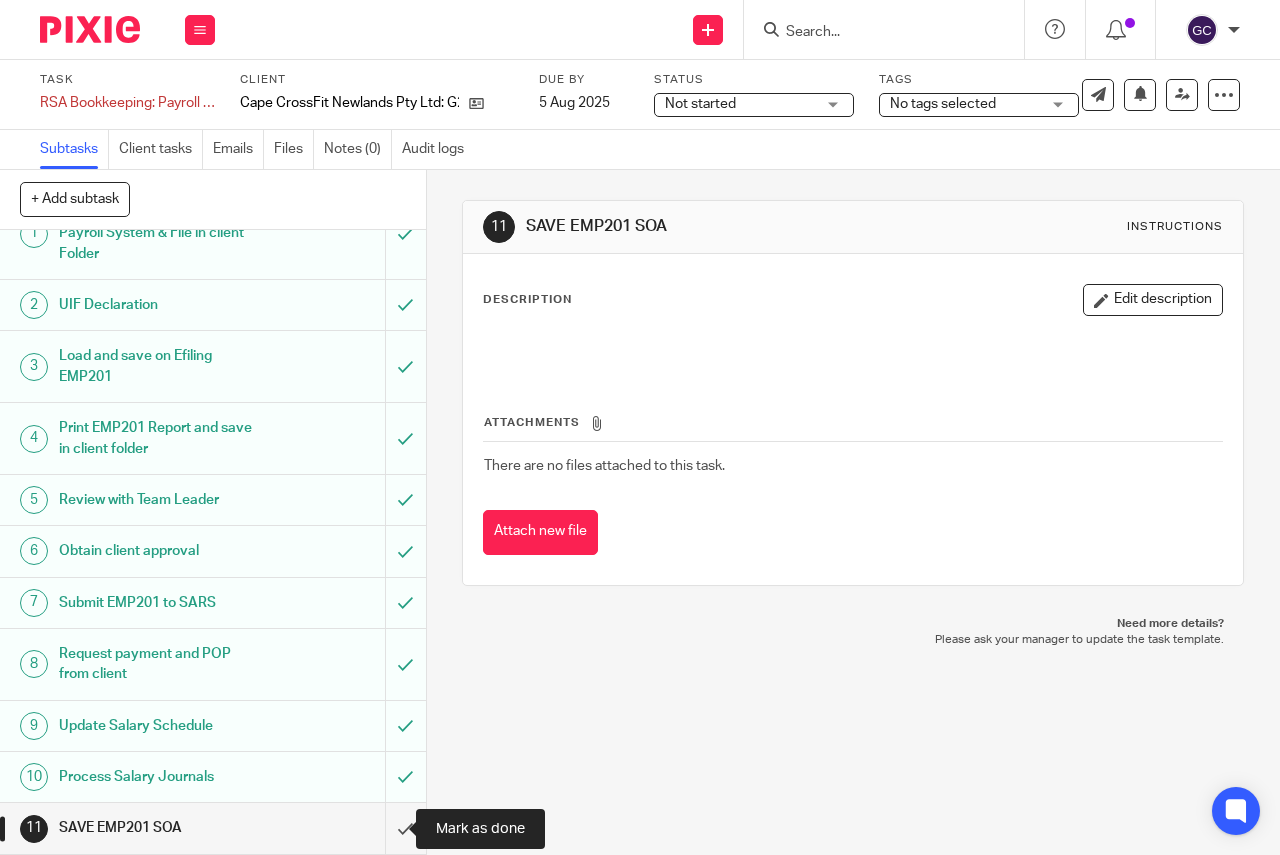 drag, startPoint x: 384, startPoint y: 829, endPoint x: 637, endPoint y: 333, distance: 556.7989 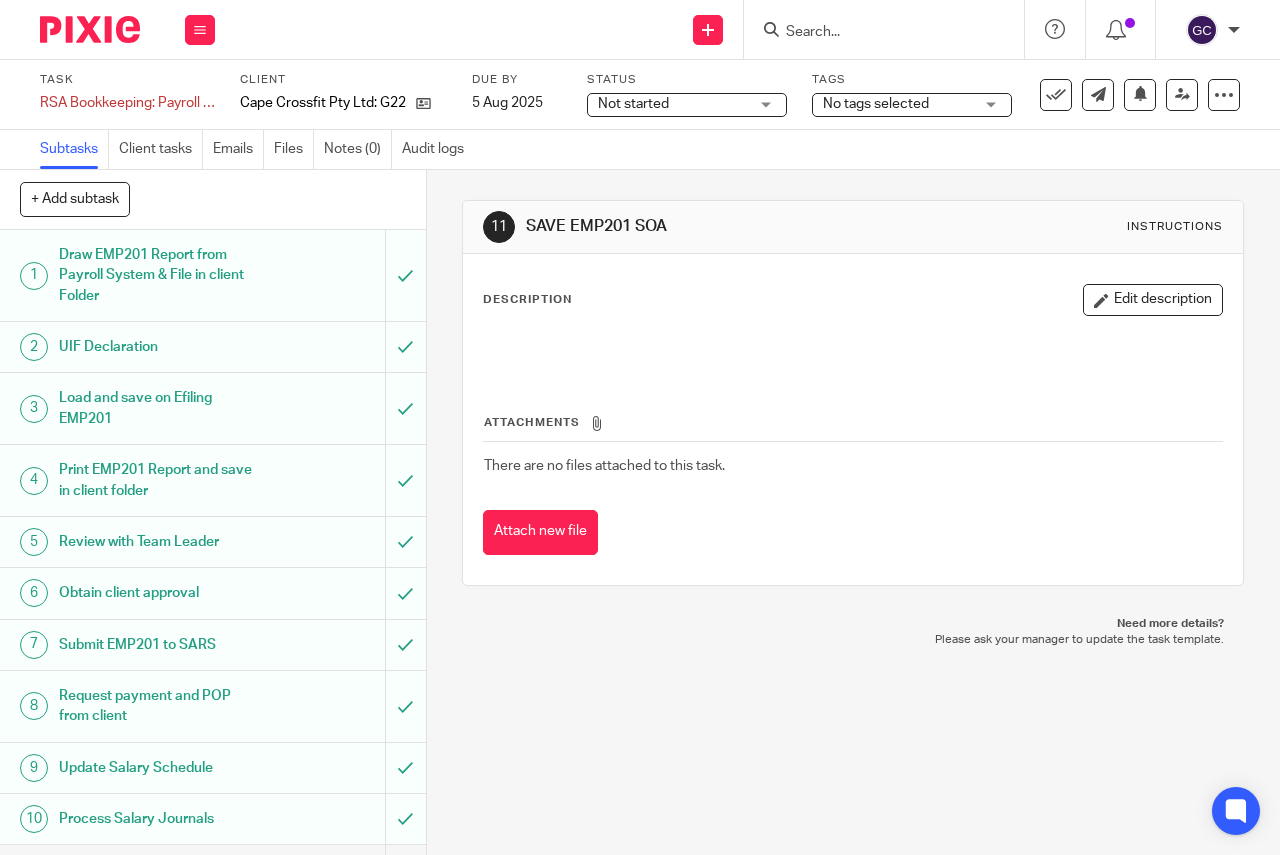 scroll, scrollTop: 0, scrollLeft: 0, axis: both 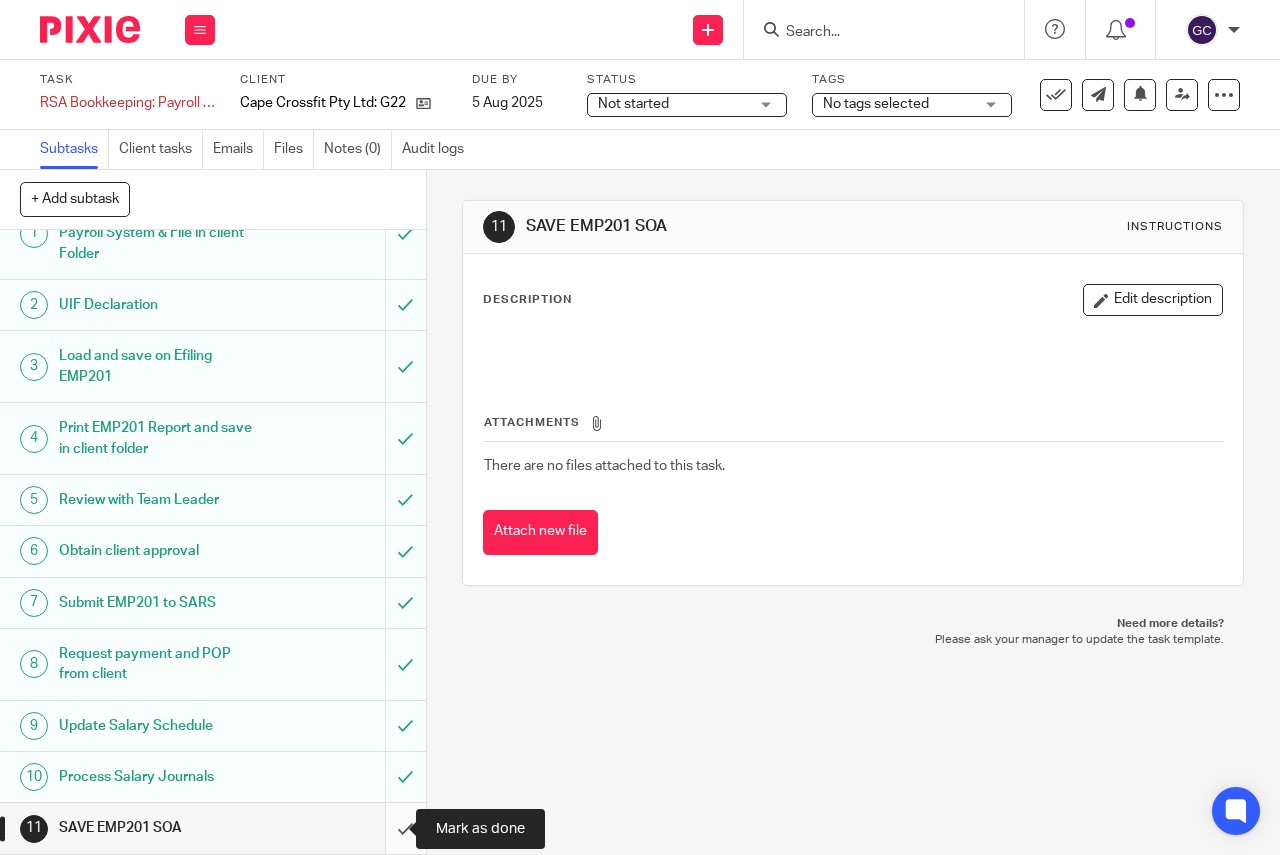 click at bounding box center [213, 828] 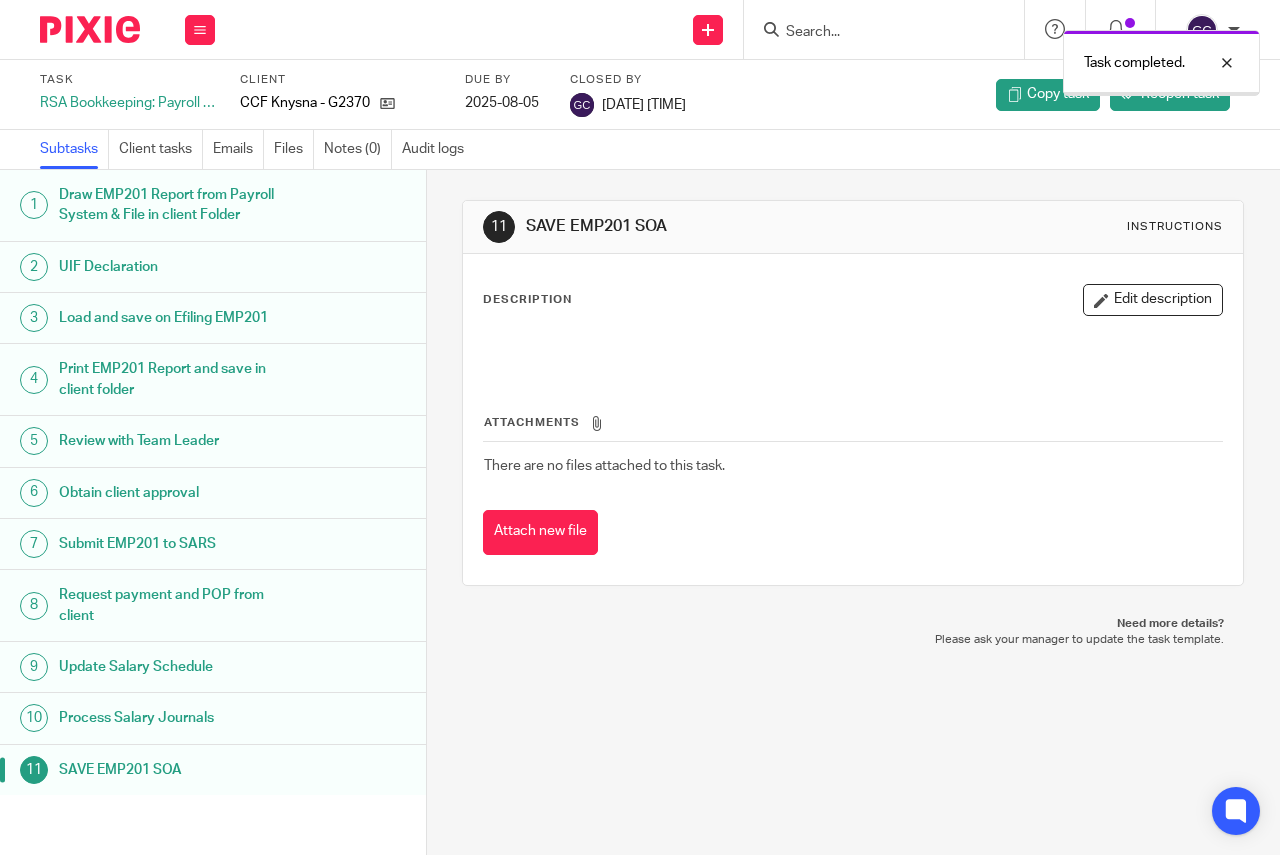 scroll, scrollTop: 0, scrollLeft: 0, axis: both 